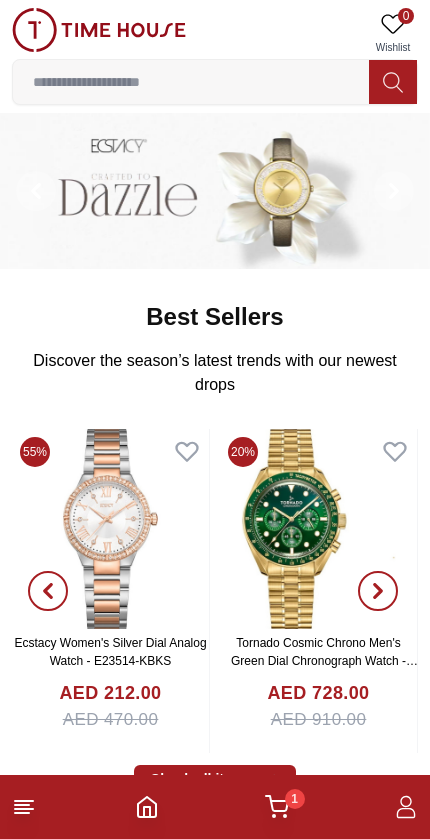 scroll, scrollTop: 0, scrollLeft: 0, axis: both 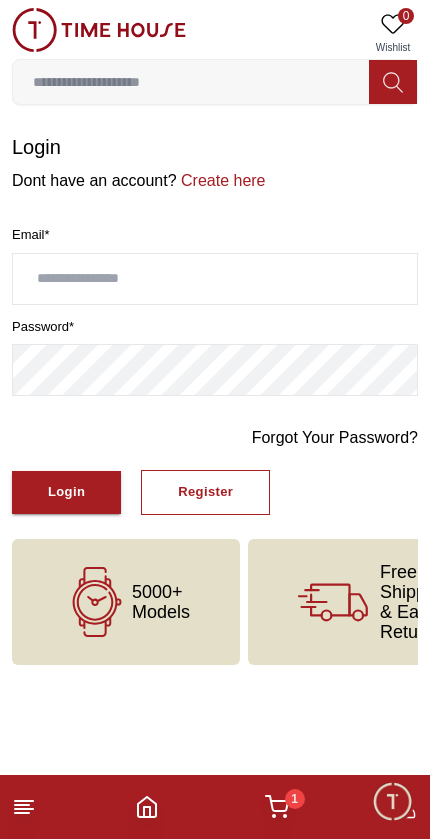 click at bounding box center (392, 801) 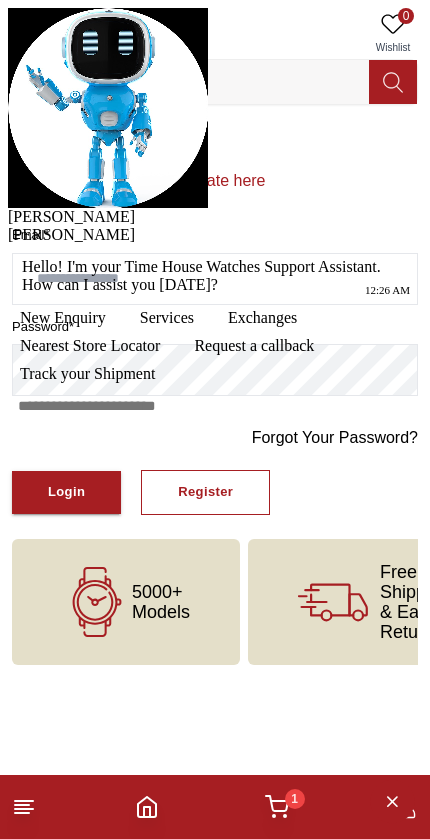 click at bounding box center [215, 438] 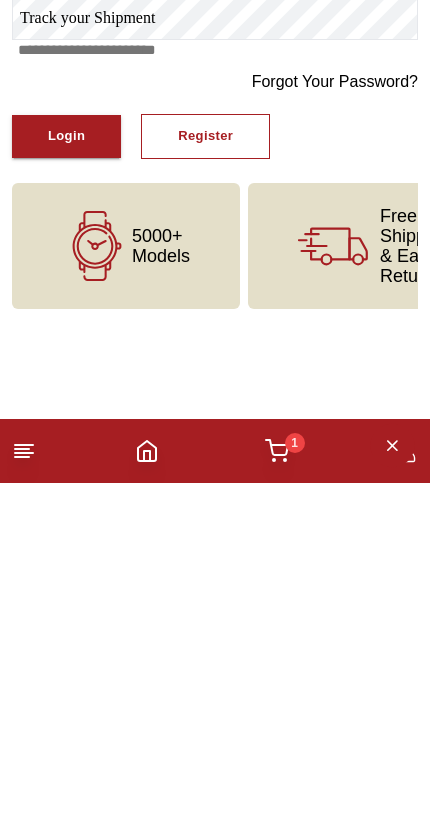 click on "New Enquiry" at bounding box center [63, -38] 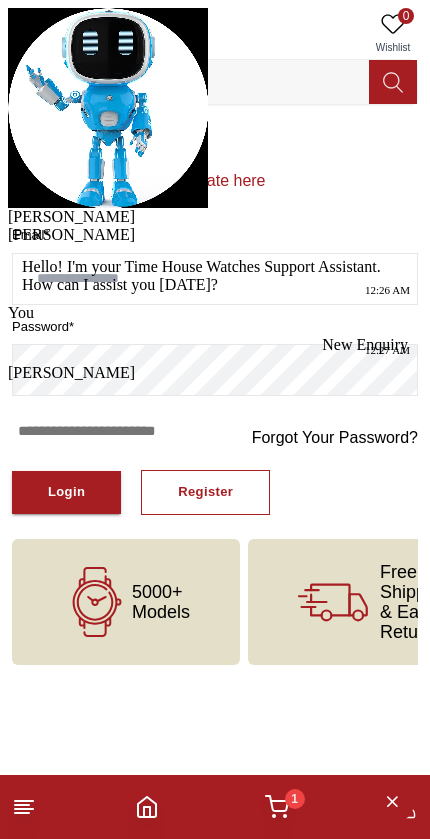click at bounding box center [215, 463] 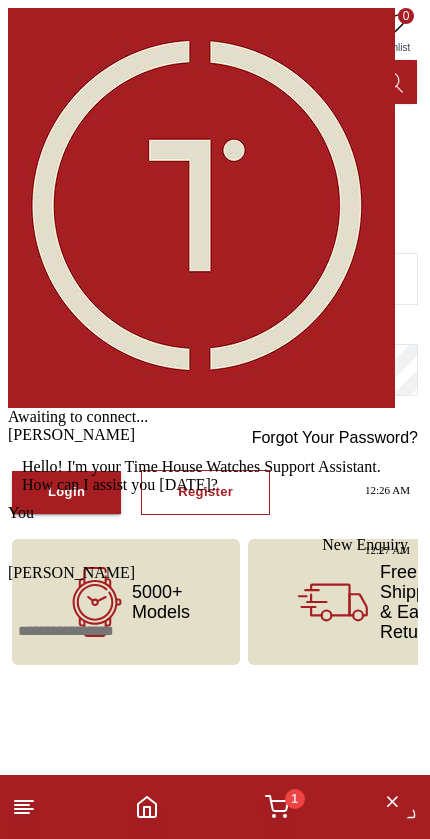 click at bounding box center [215, 663] 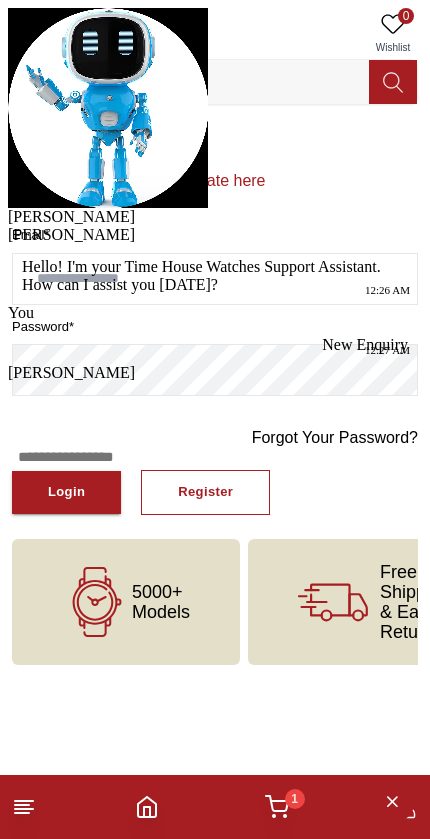 click at bounding box center [215, 489] 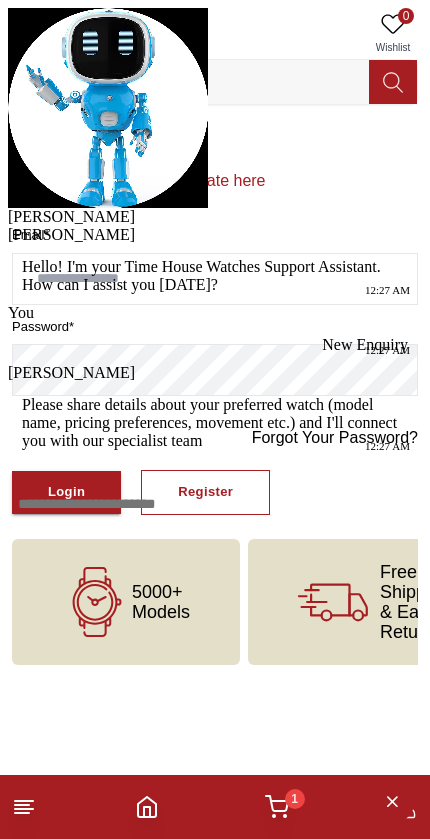 click at bounding box center [215, 536] 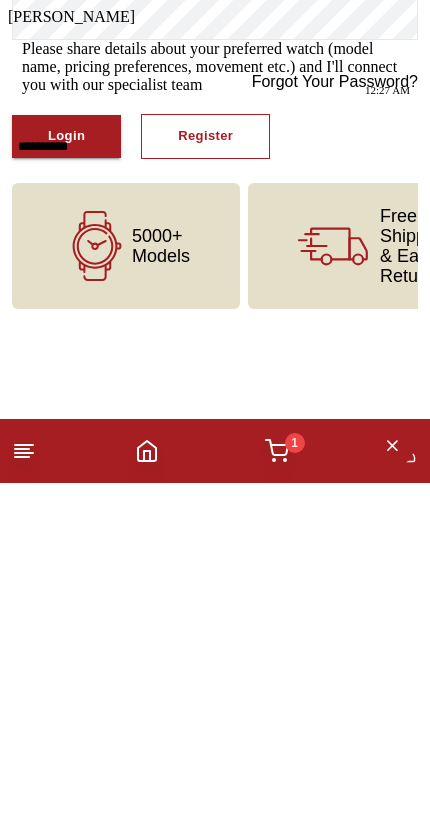 click on "*********" at bounding box center [215, 180] 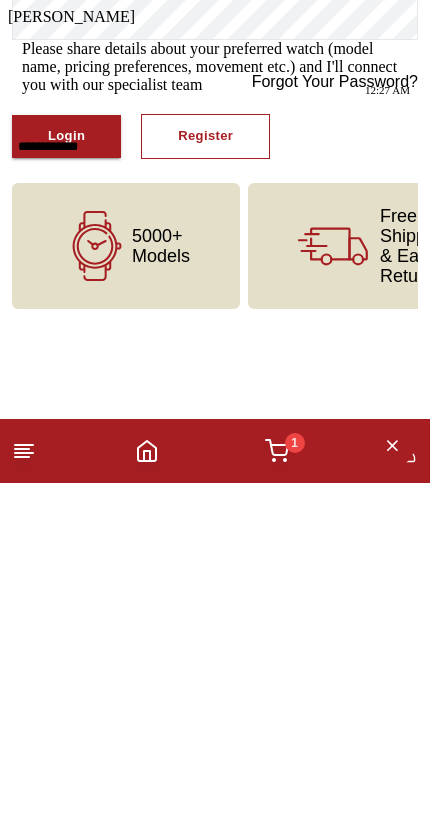 type on "**********" 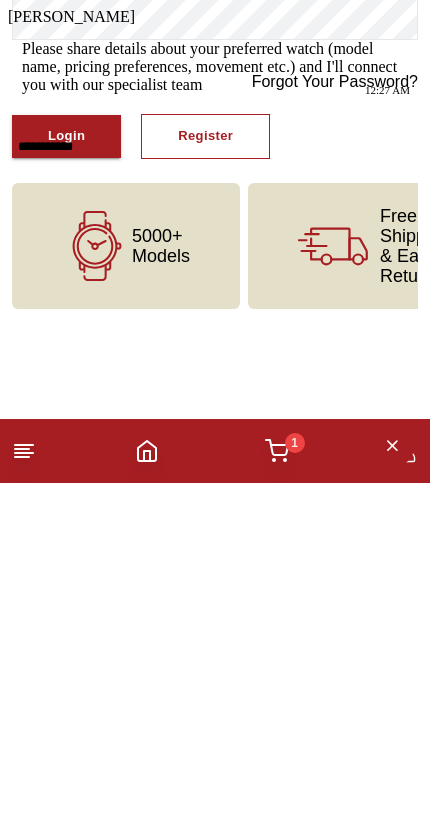 type 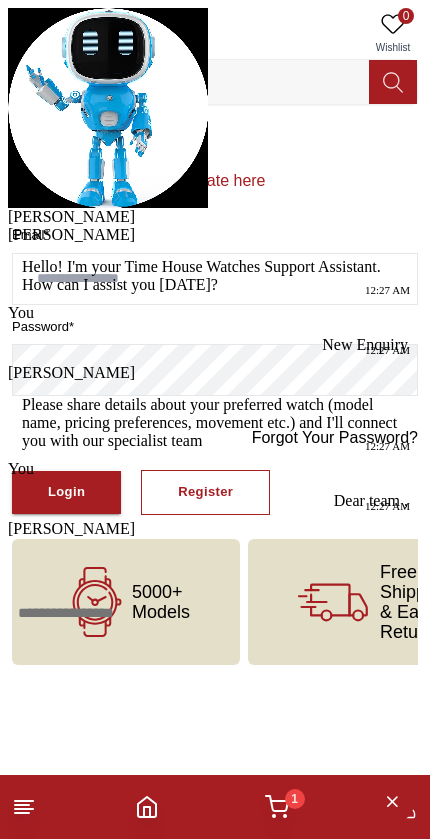 click at bounding box center [215, 645] 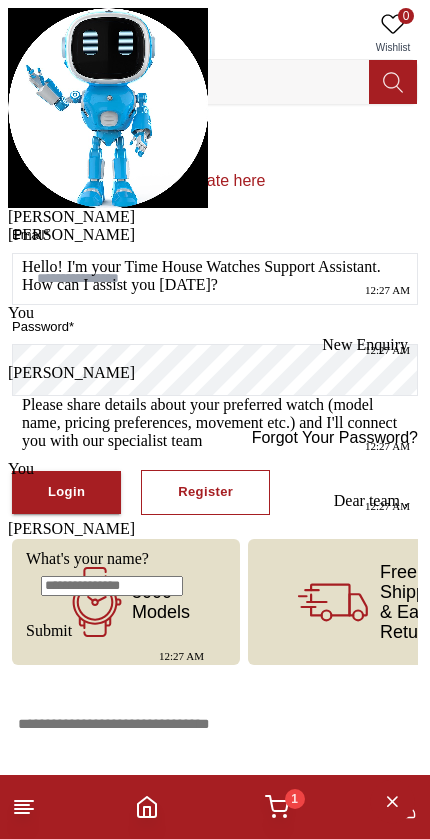 click at bounding box center [112, 586] 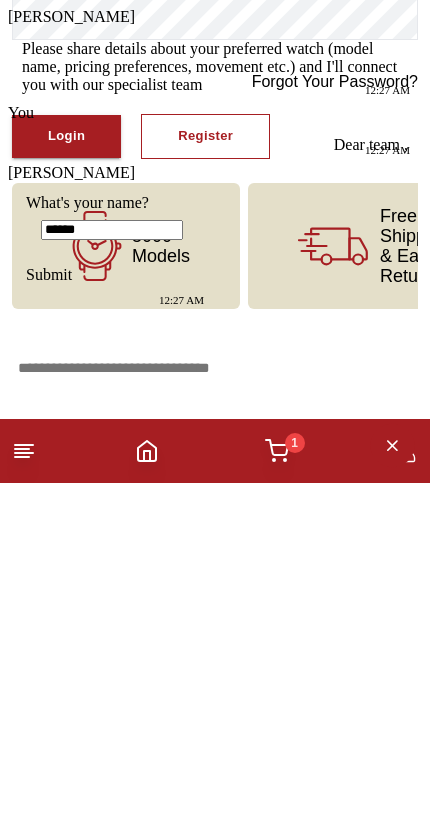 type on "******" 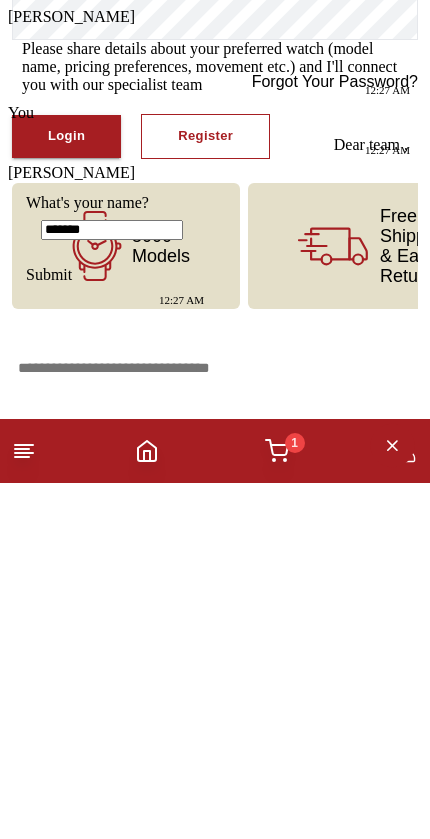 click on "Submit" at bounding box center [49, 274] 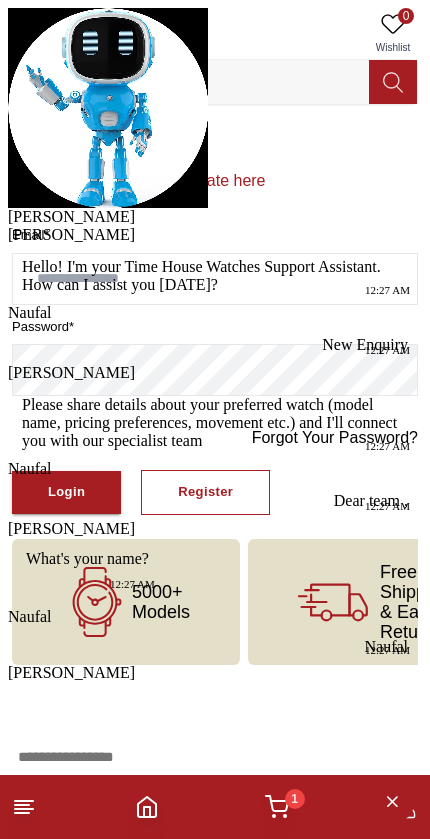 scroll, scrollTop: 111, scrollLeft: 0, axis: vertical 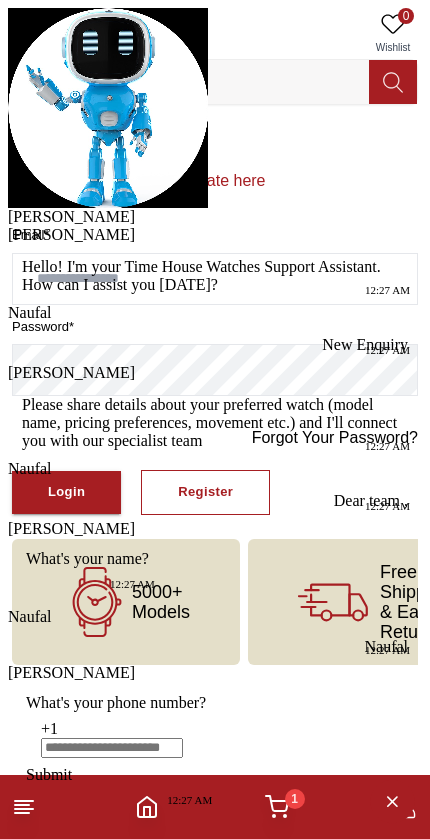 click at bounding box center (112, 748) 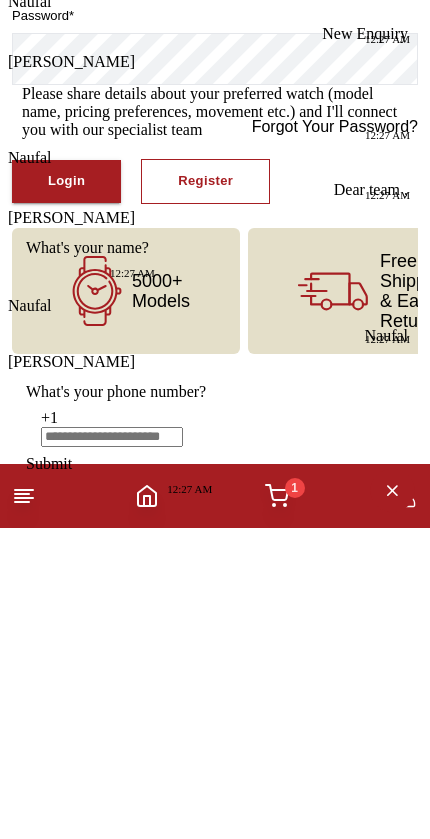 click on "+1" at bounding box center (134, 418) 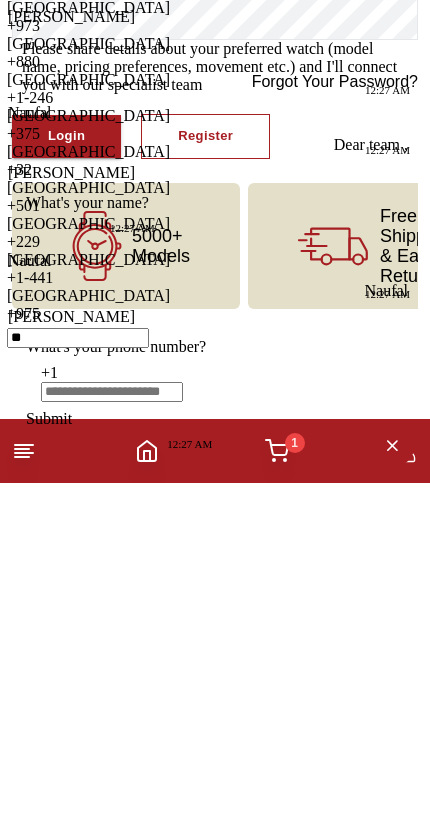 type on "***" 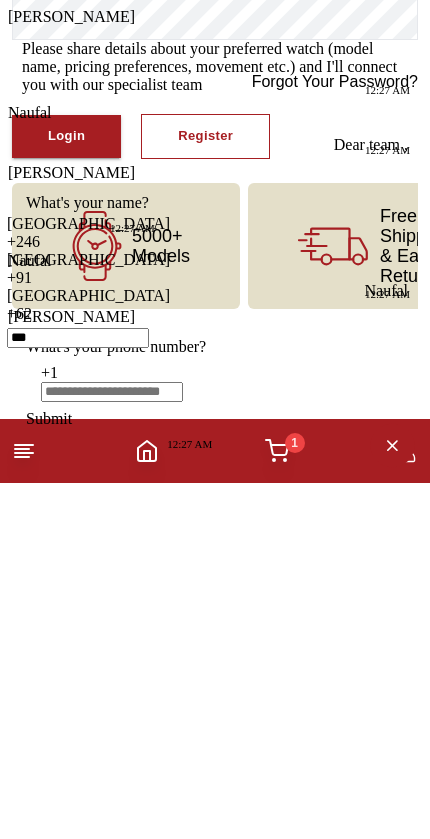 click on "[GEOGRAPHIC_DATA]" at bounding box center [116, 260] 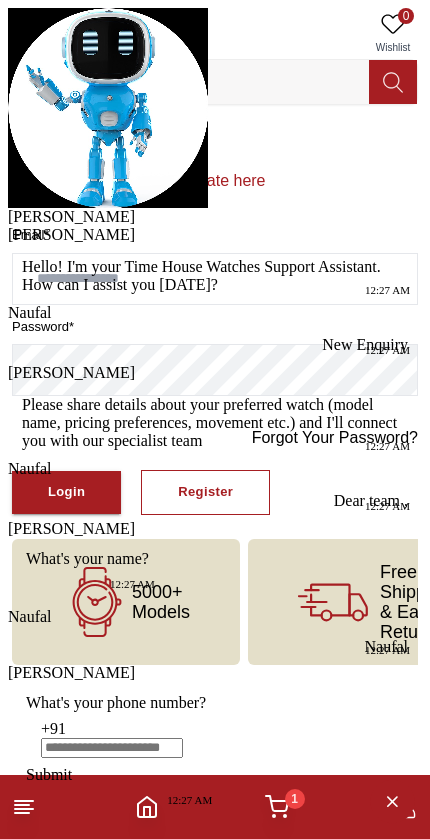 click on "+91" at bounding box center (134, 729) 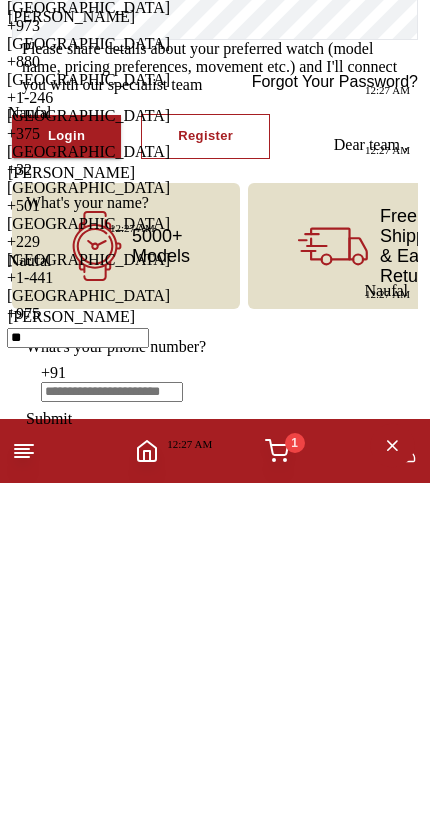 type on "***" 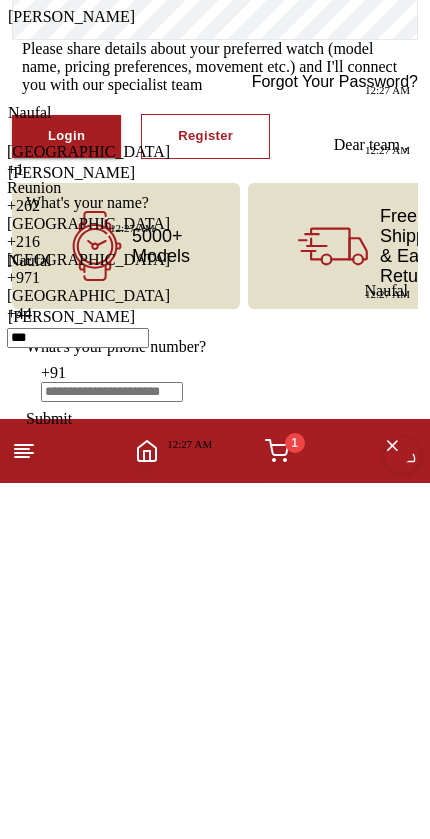 scroll, scrollTop: 184, scrollLeft: 0, axis: vertical 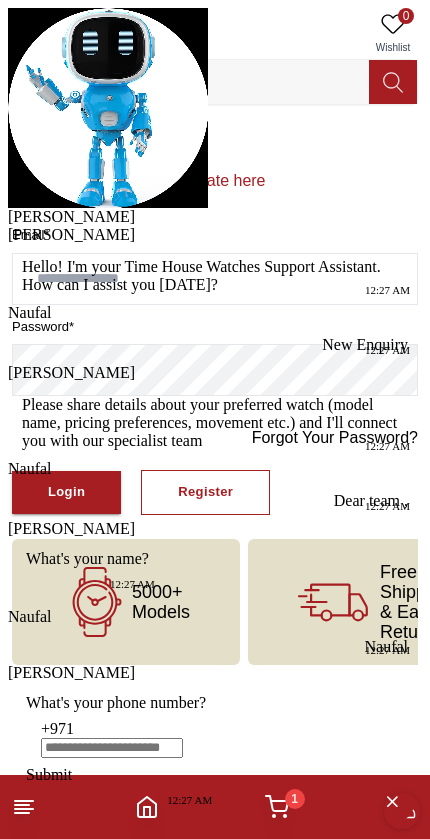 click at bounding box center (112, 748) 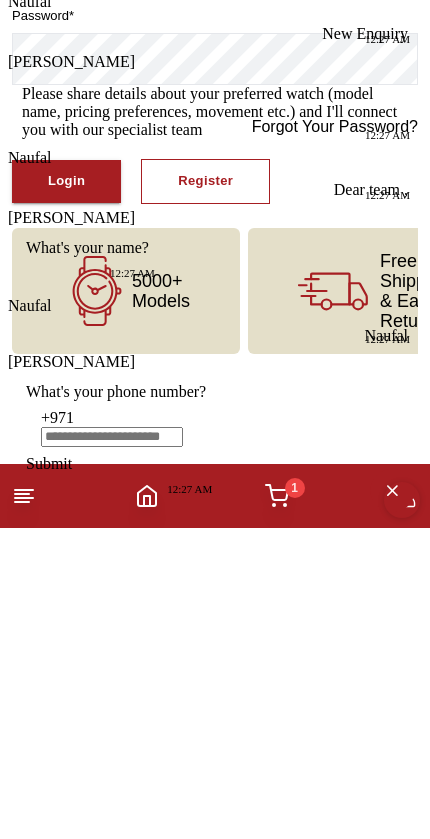 paste on "*********" 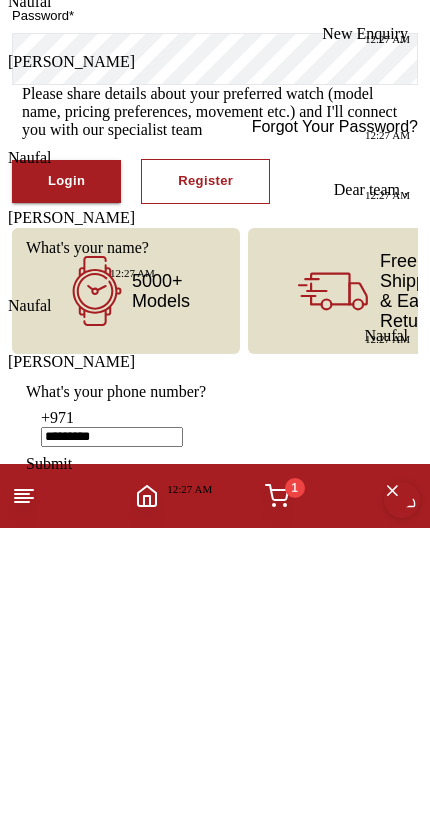 click on "Submit" at bounding box center (49, 463) 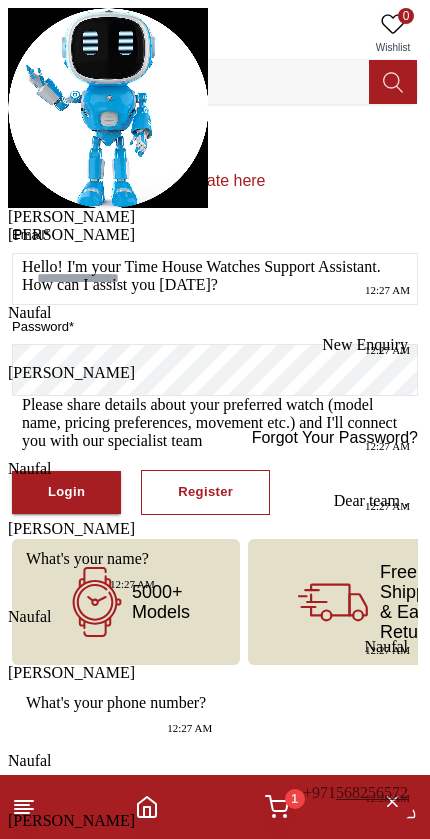 scroll, scrollTop: 311, scrollLeft: 0, axis: vertical 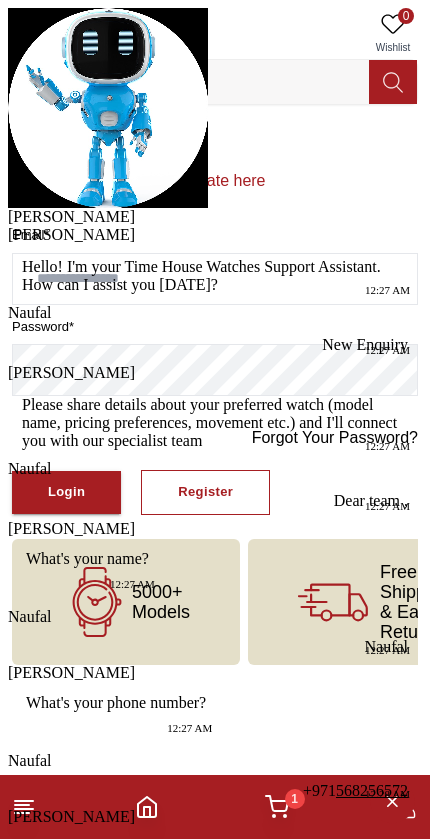 click at bounding box center [112, 874] 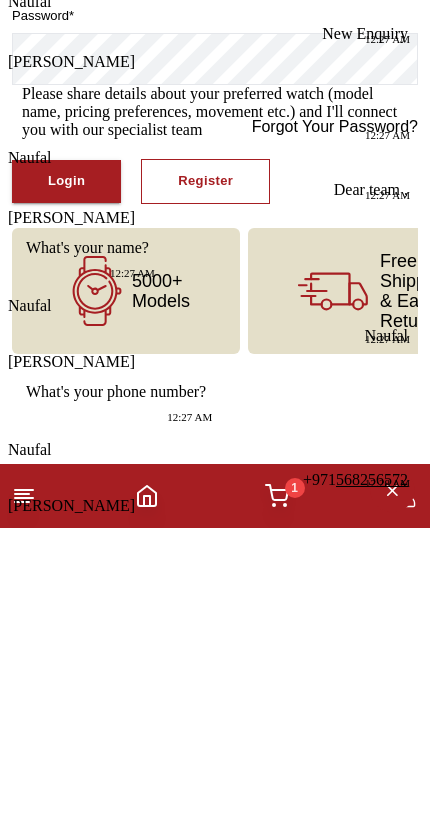 type on "**" 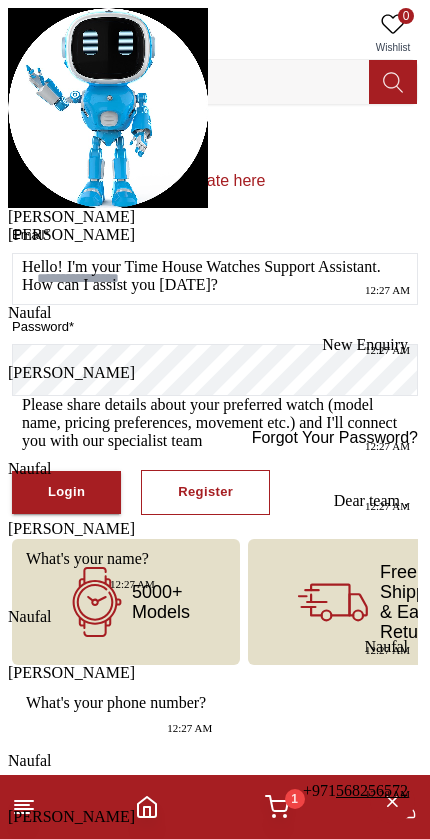 scroll, scrollTop: 511, scrollLeft: 0, axis: vertical 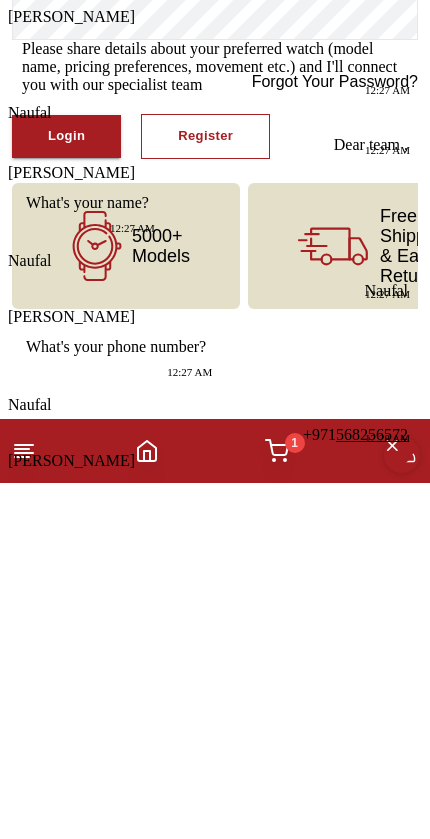 type on "**********" 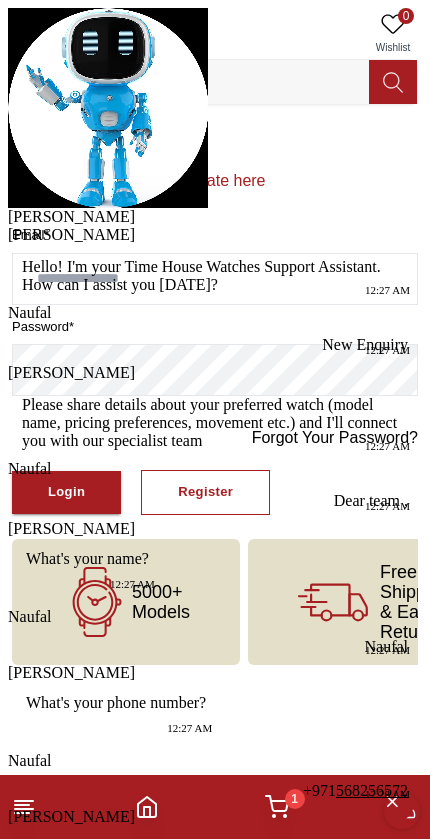 scroll, scrollTop: 927, scrollLeft: 0, axis: vertical 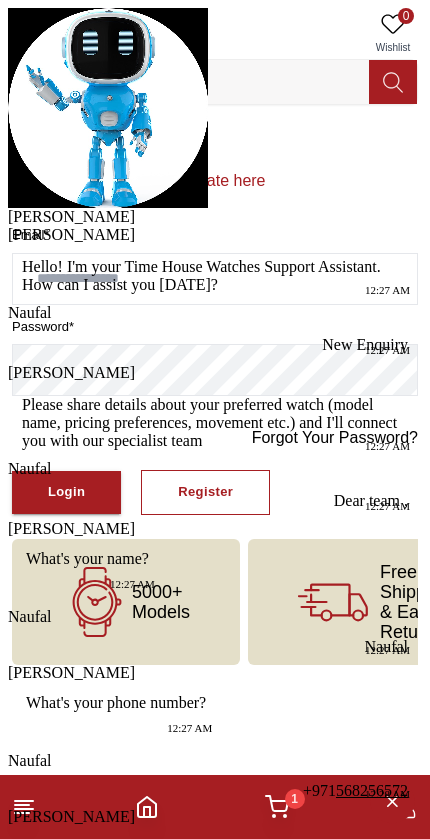click on "😄" at bounding box center (68, 1402) 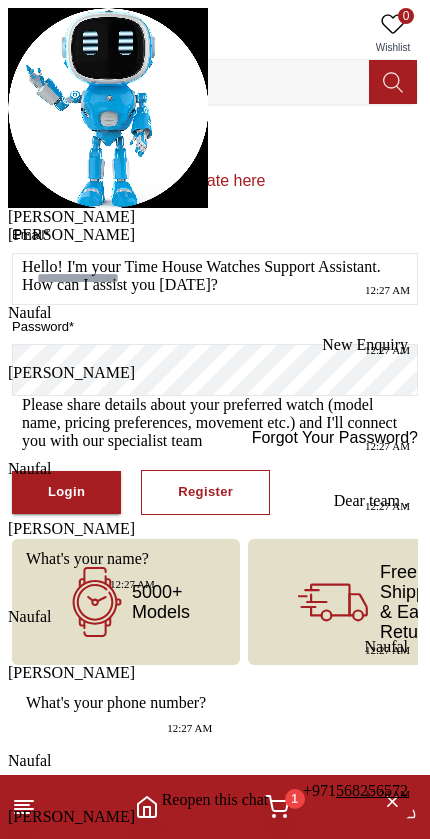 scroll, scrollTop: 1172, scrollLeft: 0, axis: vertical 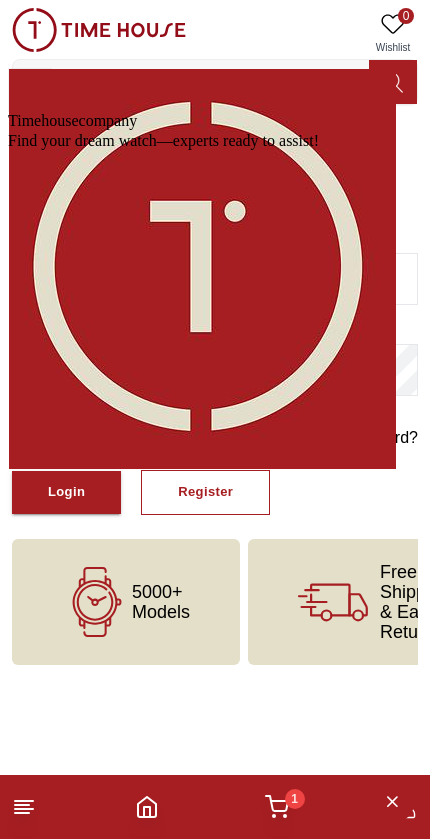 click on "Chat with us now" at bounding box center (84, 954) 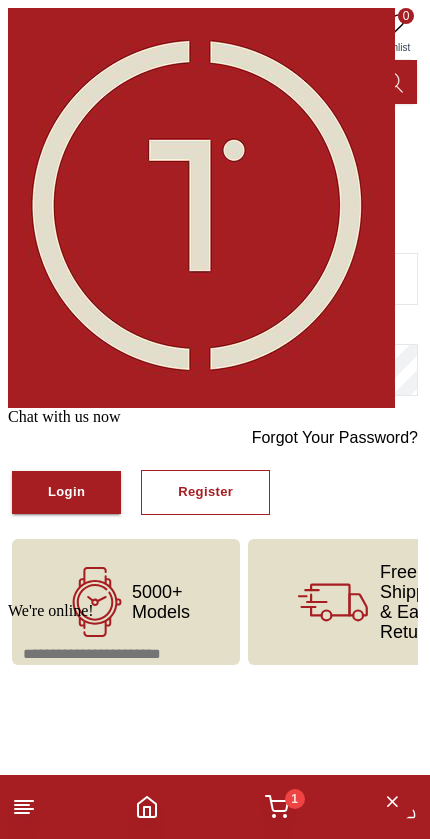 click at bounding box center (215, 686) 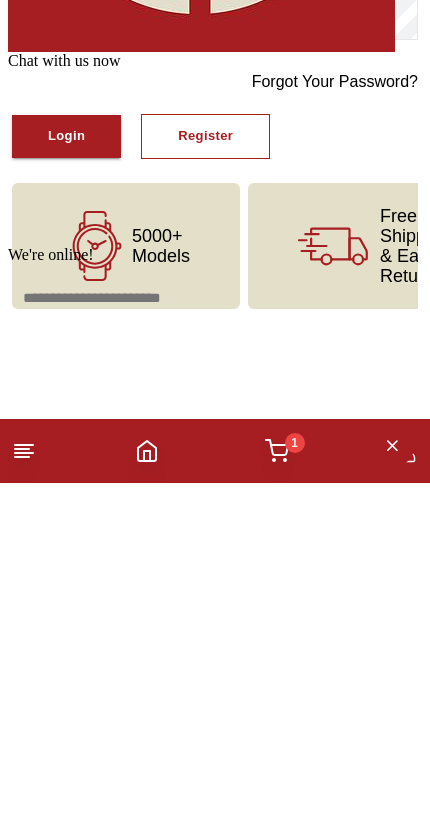 click on "We're online!" at bounding box center (215, 225) 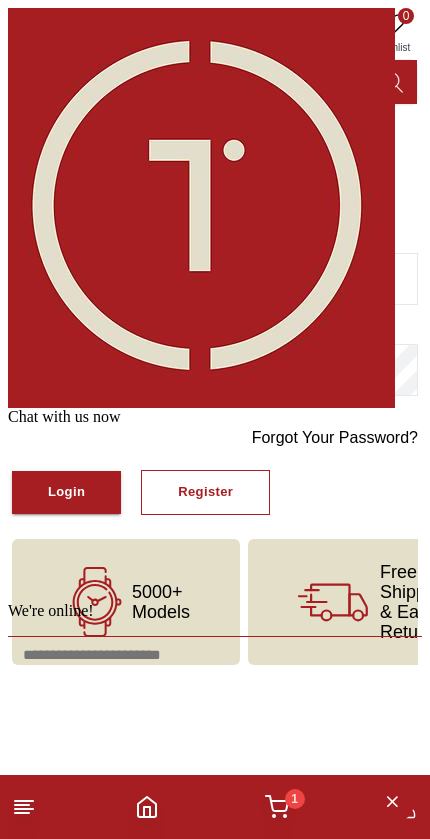 click at bounding box center (215, 687) 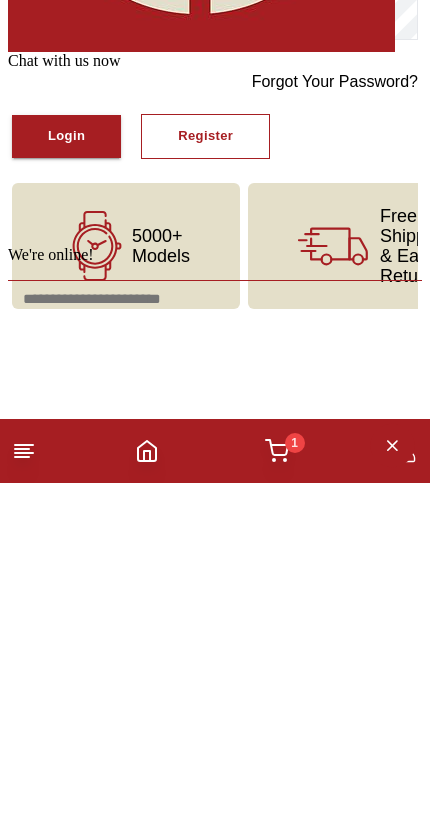 click at bounding box center (215, 331) 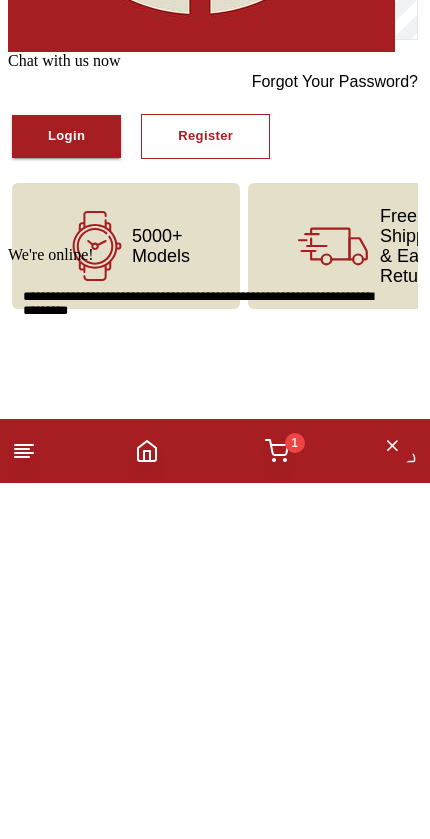 click at bounding box center (8, 380) 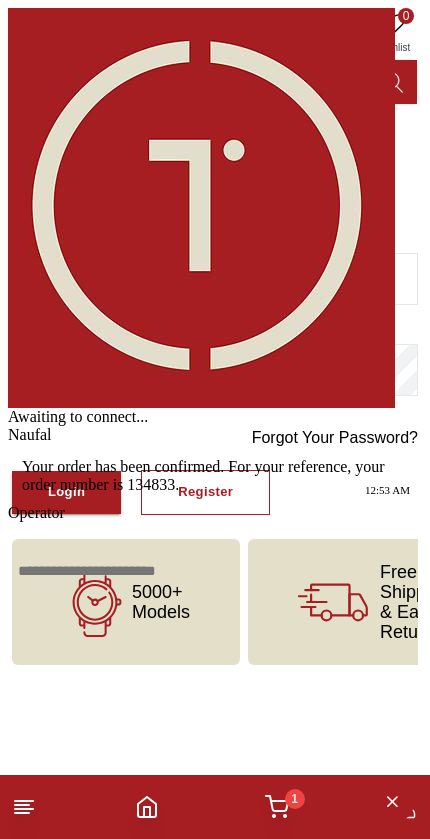 click at bounding box center [215, 603] 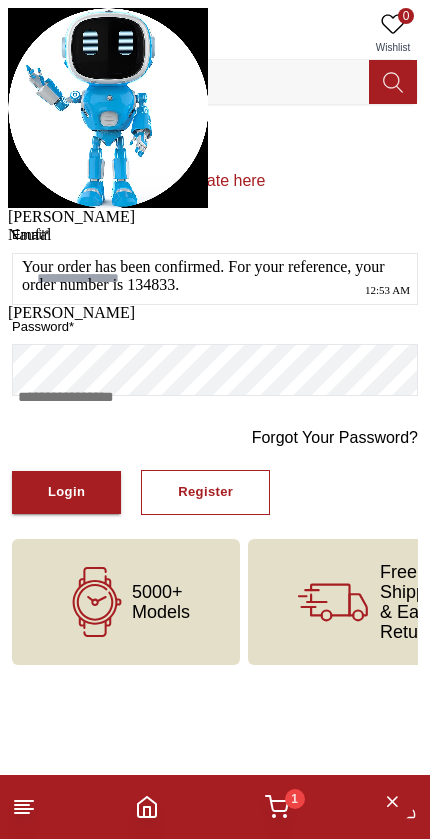 click at bounding box center [215, 429] 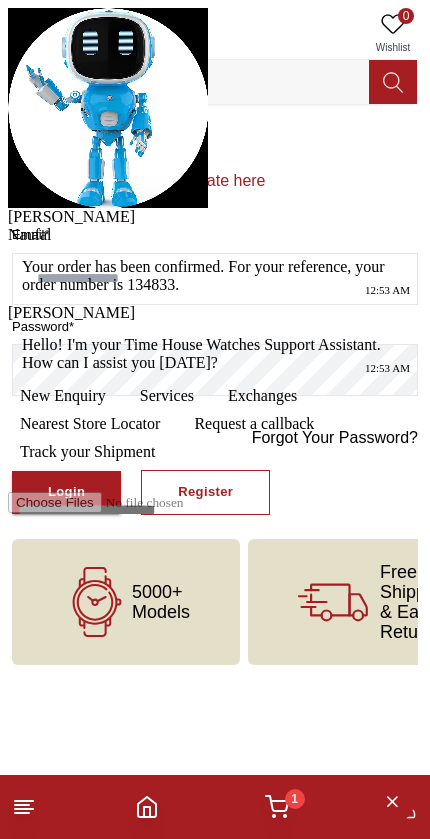 click at bounding box center [215, 542] 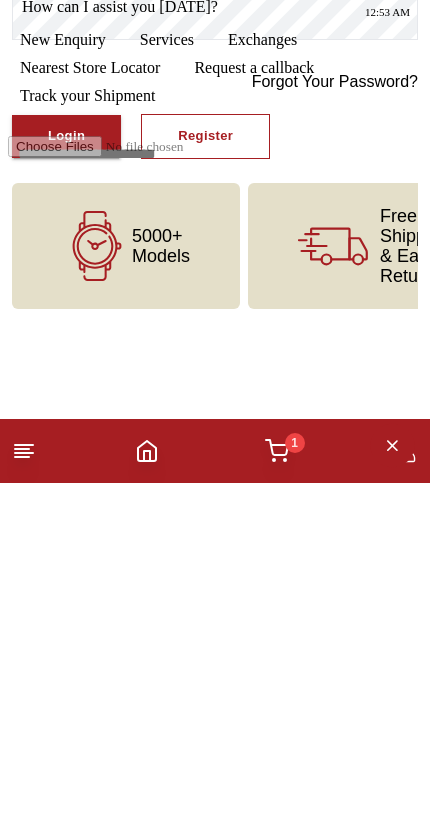 click on "Track your Shipment" at bounding box center (87, 96) 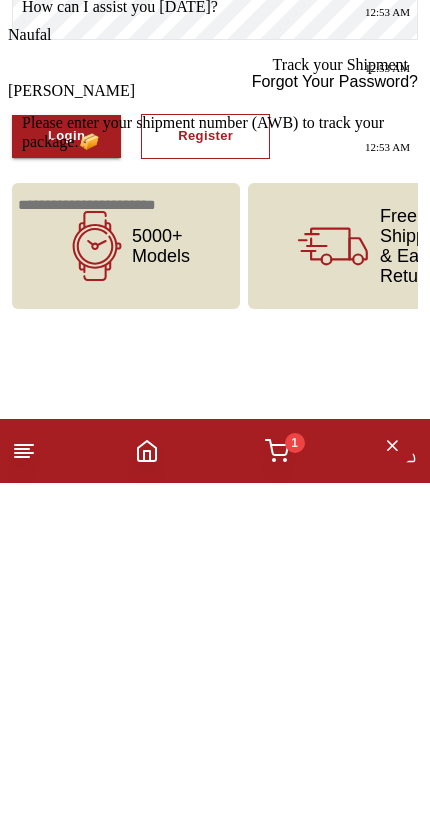 click at bounding box center (215, 237) 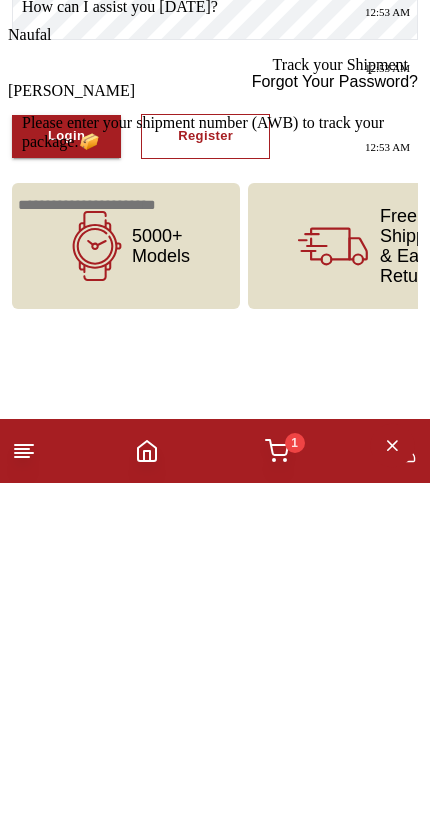 paste on "*******" 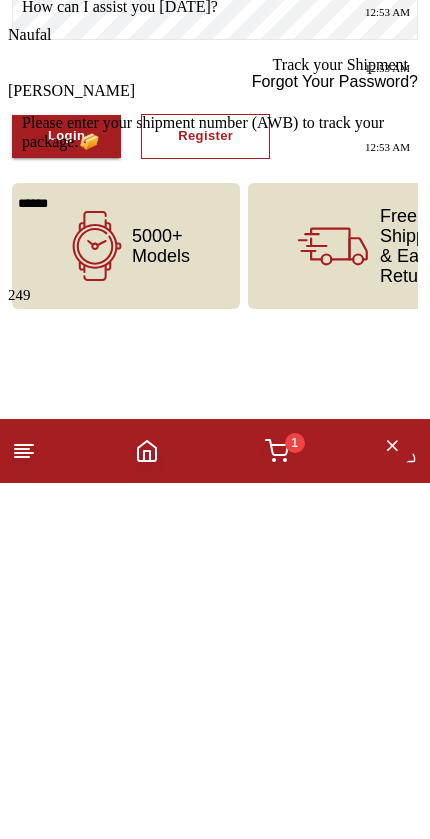 type on "******" 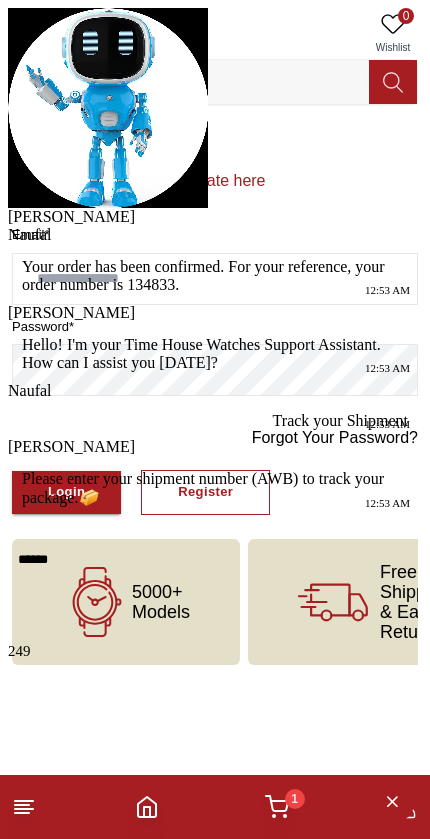 click at bounding box center (10, 660) 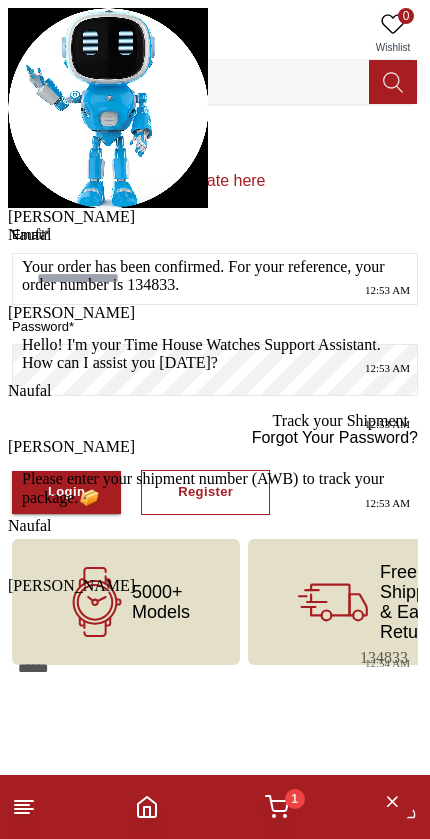 type 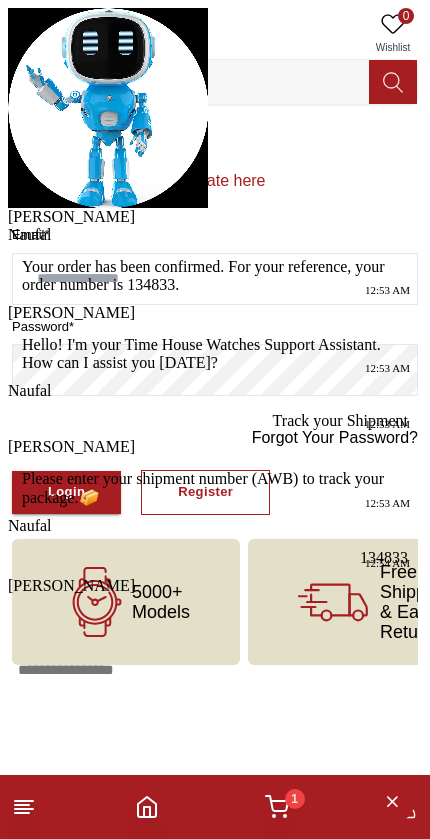 scroll, scrollTop: 3, scrollLeft: 0, axis: vertical 